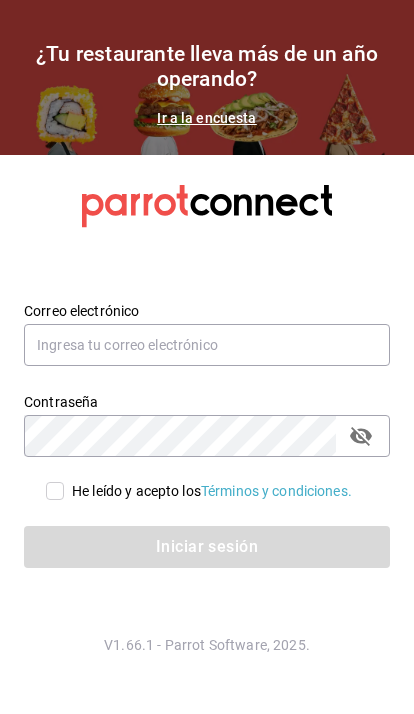 scroll, scrollTop: 0, scrollLeft: 0, axis: both 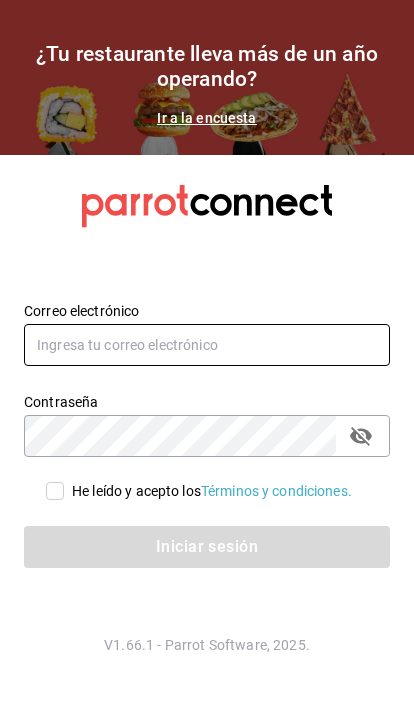 click at bounding box center [207, 345] 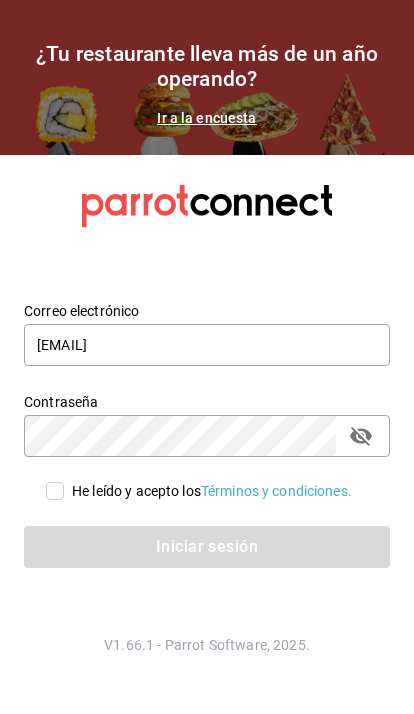 click on "He leído y acepto los  Términos y condiciones." at bounding box center [208, 491] 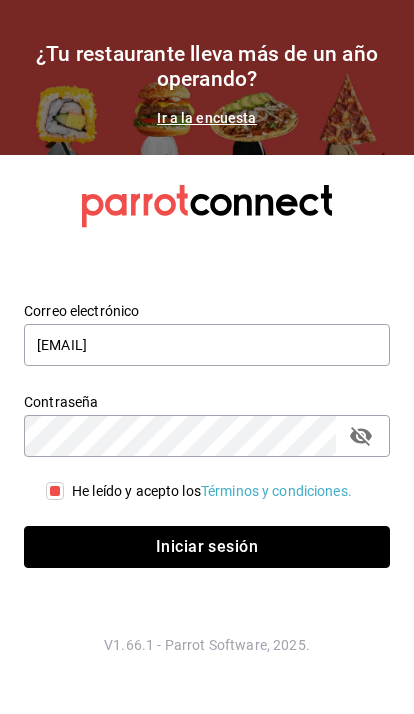 click on "Iniciar sesión" at bounding box center (207, 547) 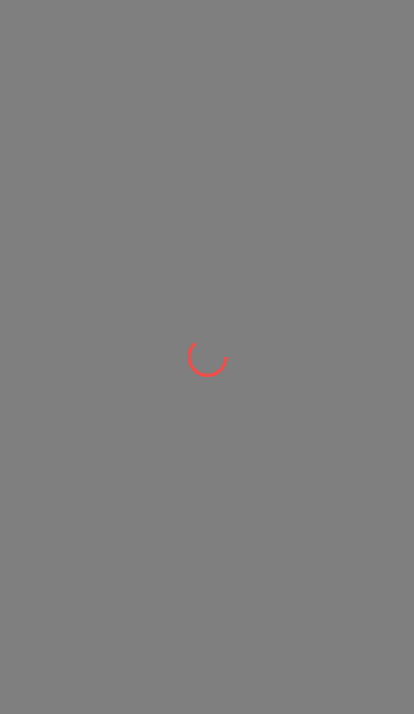 scroll, scrollTop: 0, scrollLeft: 0, axis: both 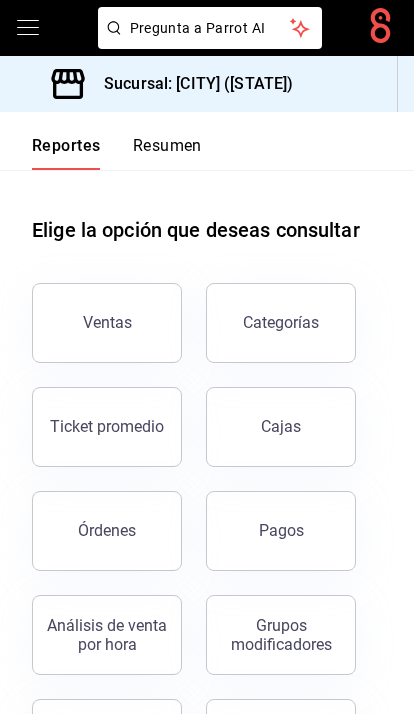 click on "Ventas" at bounding box center (107, 322) 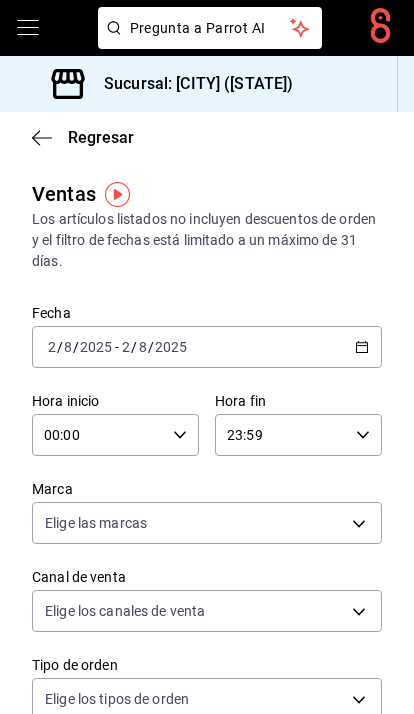 click on "2025-08-02 2 / 8 / 2025 - 2025-08-02 2 / 8 / 2025" at bounding box center [207, 347] 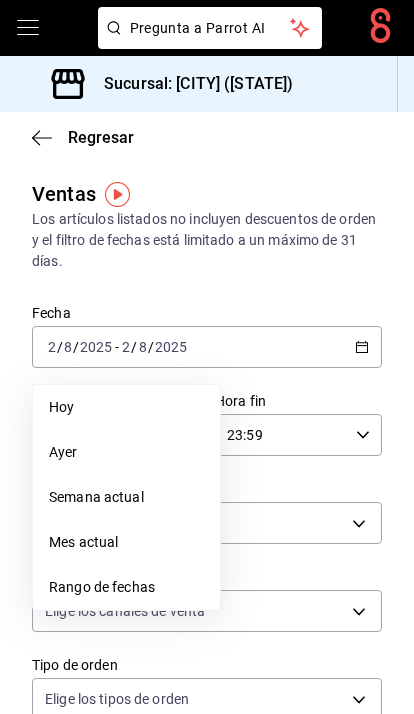 click on "Rango de fechas" at bounding box center (126, 587) 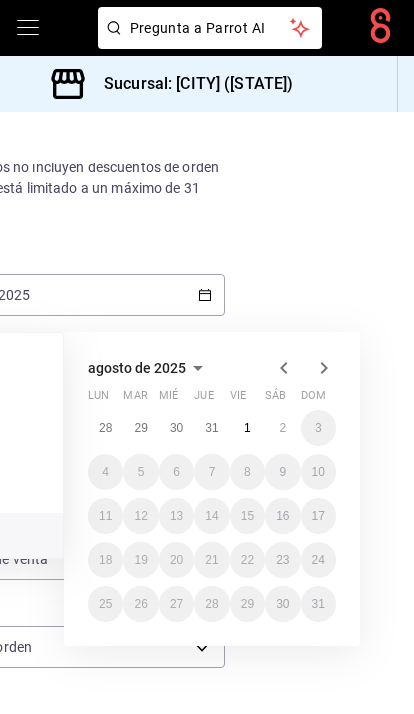 scroll, scrollTop: 53, scrollLeft: 157, axis: both 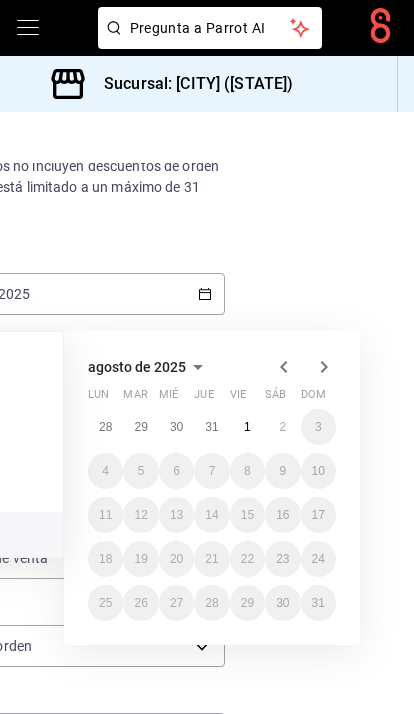 click on "1" at bounding box center (247, 427) 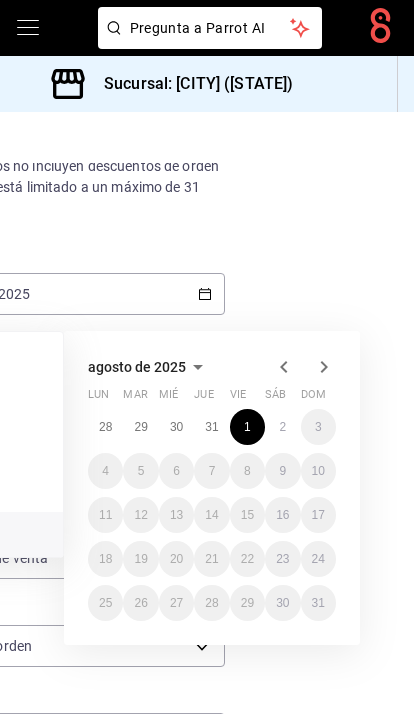click on "2" at bounding box center [282, 427] 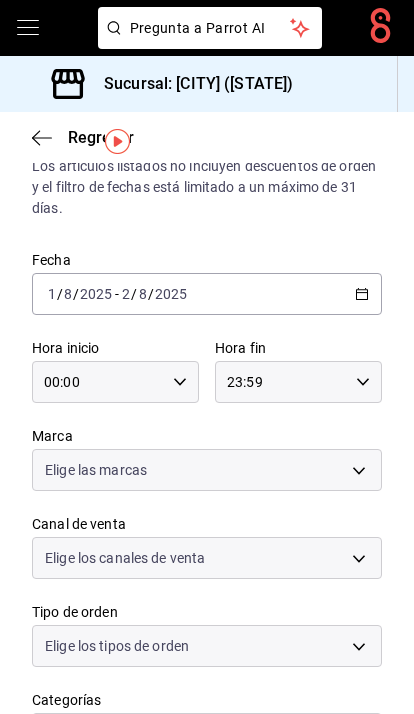 scroll, scrollTop: 53, scrollLeft: 0, axis: vertical 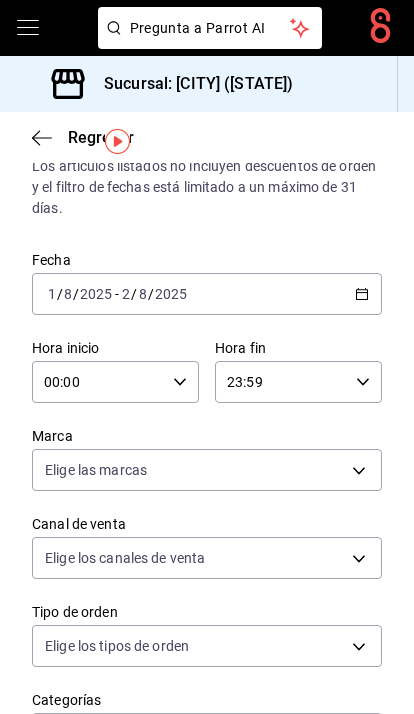 click on "00:00 Hora inicio" at bounding box center (115, 382) 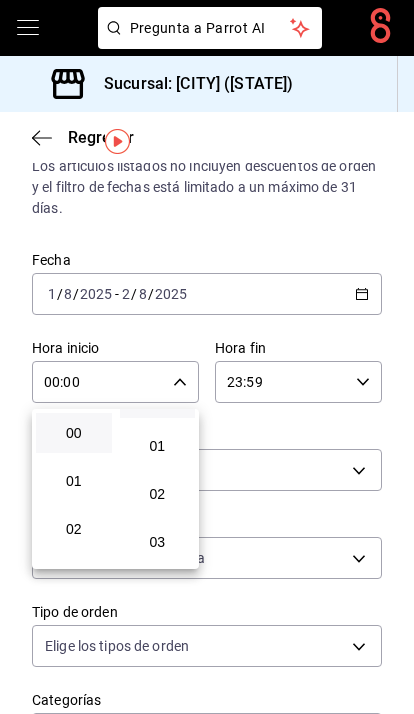 scroll, scrollTop: 37, scrollLeft: 0, axis: vertical 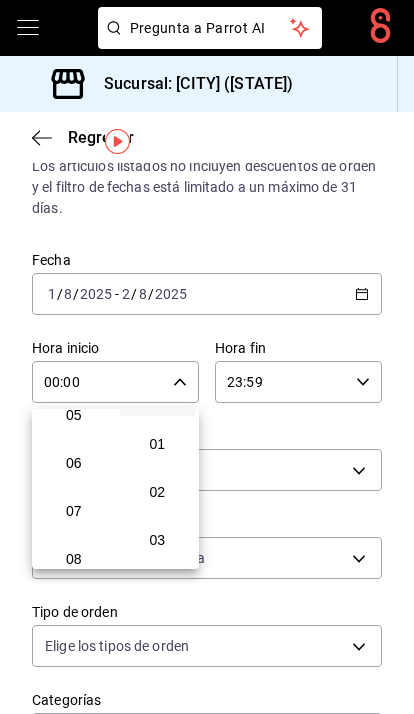 click on "07" at bounding box center [74, 511] 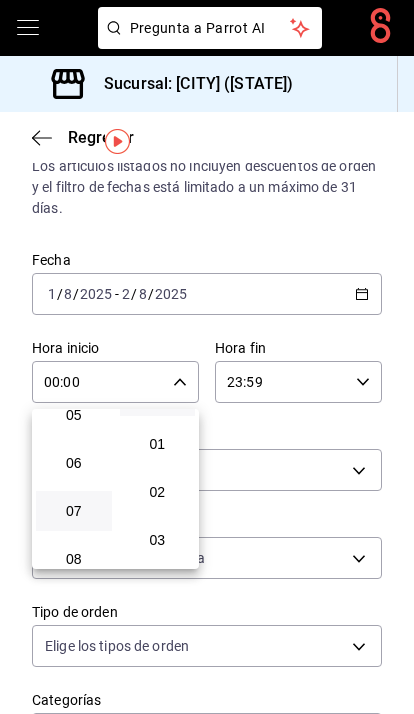 type on "07:00" 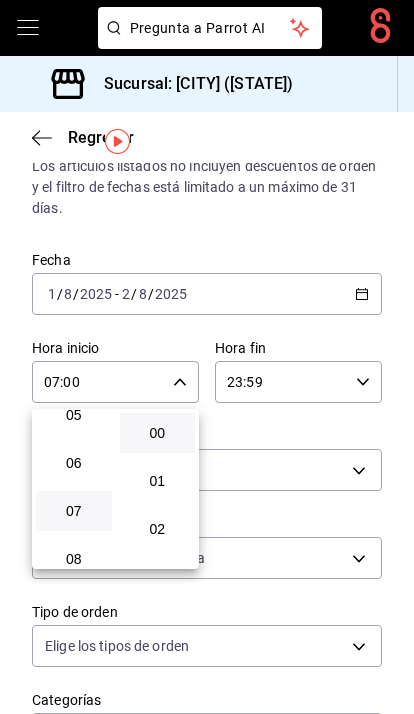 scroll, scrollTop: 0, scrollLeft: 0, axis: both 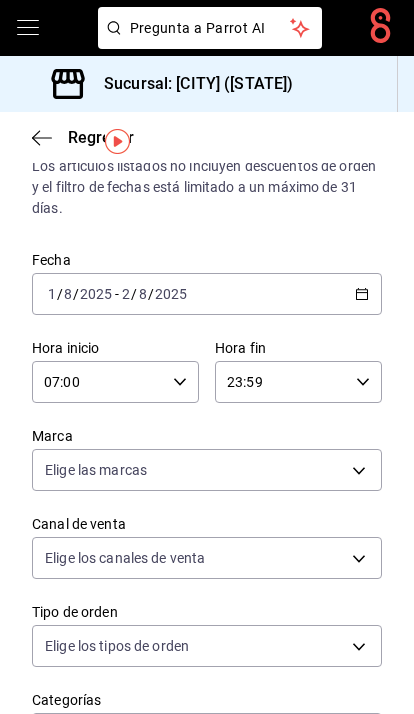 click 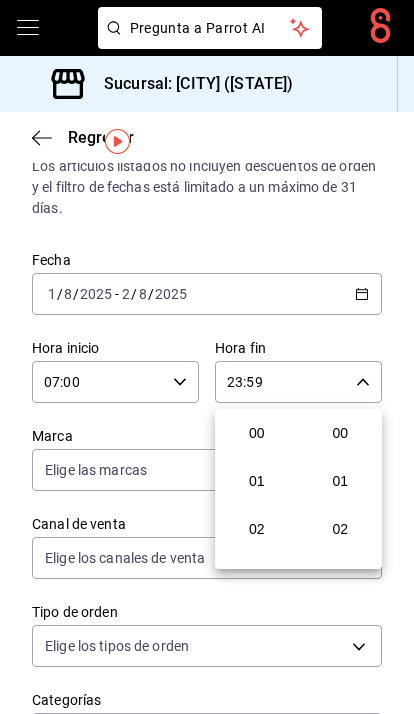 scroll, scrollTop: 1040, scrollLeft: 0, axis: vertical 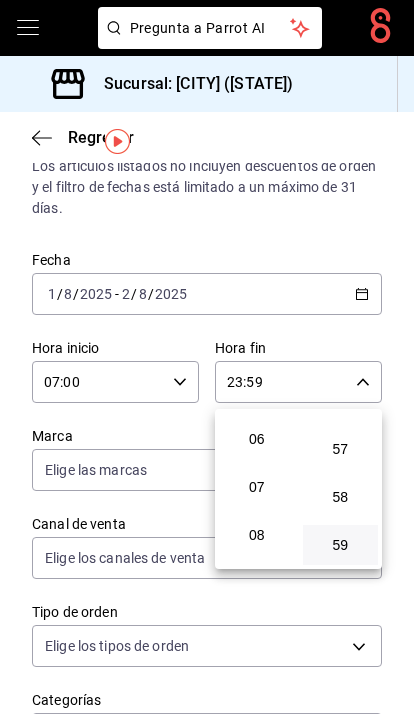 click on "07" at bounding box center [257, 487] 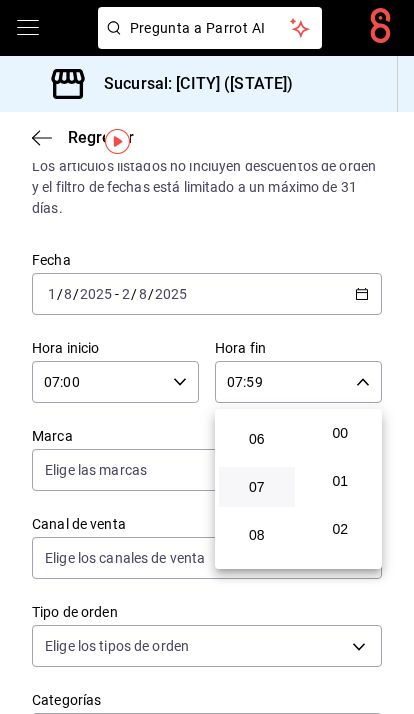 scroll, scrollTop: 0, scrollLeft: 0, axis: both 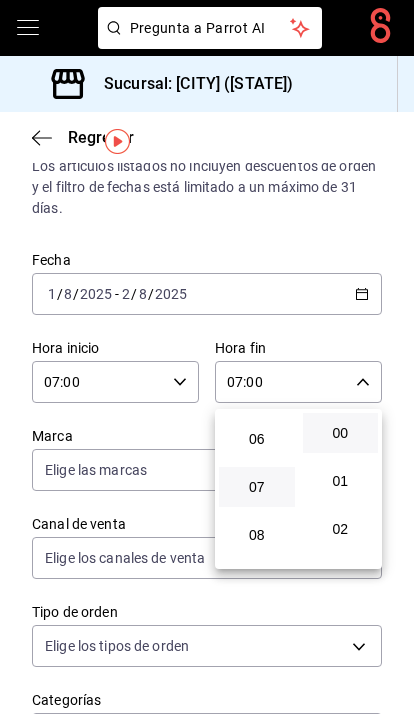 click at bounding box center (207, 357) 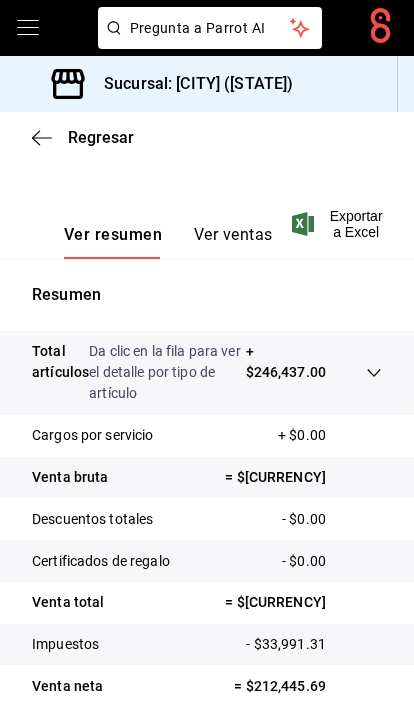 scroll, scrollTop: 654, scrollLeft: 0, axis: vertical 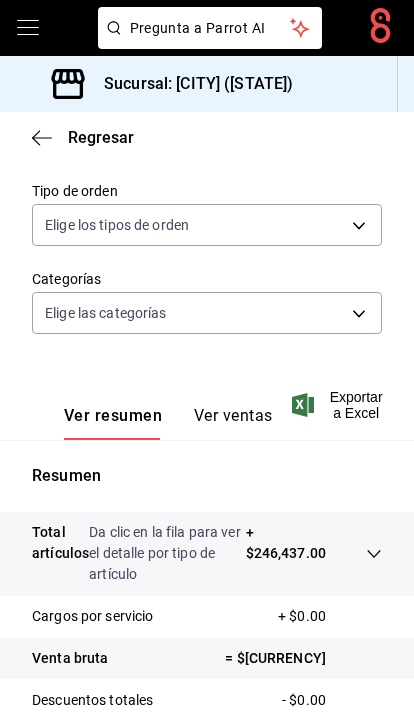 click on "Pregunta a Parrot AI Pregunta a Parrot AI Reportes   Menú   Personal   Facturación   Inventarios   Ayuda Recomienda Parrot   [FIRST] [LAST]   Sugerir nueva función   Sucursal: [CITY] ([STATE]) Regresar Ventas Los artículos listados no incluyen descuentos de orden y el filtro de fechas está limitado a un máximo de 31 días. Fecha [DATE] / [DATE] - [DATE] / [DATE] Hora inicio [TIME] Hora inicio Hora fin [TIME] Hora fin Marca Elige las marcas Canal de venta Elige los canales de venta Tipo de orden Elige los tipos de orden Categorías Elige las categorías Ver resumen Ver ventas Ver cargos Exportar a Excel Resumen Total artículos Da clic en la fila para ver el detalle por tipo de artículo + $246,437.00 Cargos por servicio + $0.00 Venta bruta = $246,437.00 Descuentos totales - $0.00 Certificados de regalo - $0.00 Venta total = $246,437.00 Impuestos - $33,991.31 Venta neta = $212,445.69 Pregunta a Parrot AI Reportes   Menú   Personal   Facturación   Inventarios   Ayuda" at bounding box center [207, 357] 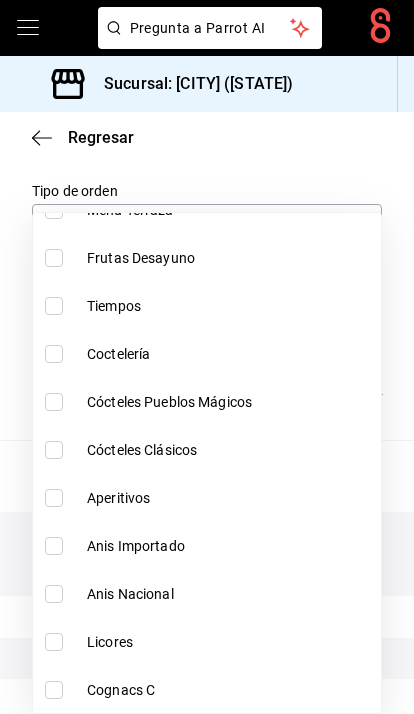 scroll, scrollTop: 467, scrollLeft: 0, axis: vertical 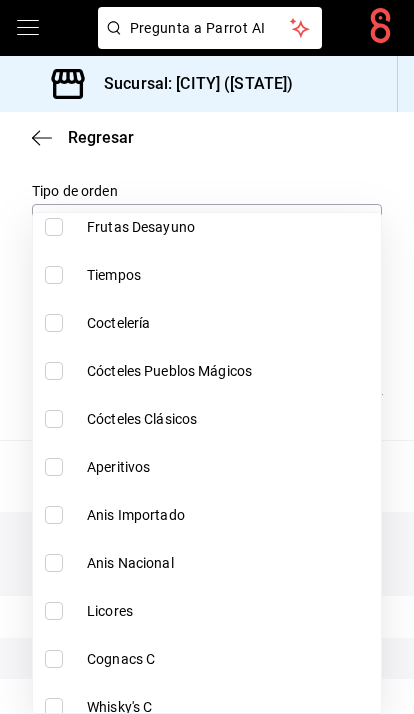click at bounding box center (54, 323) 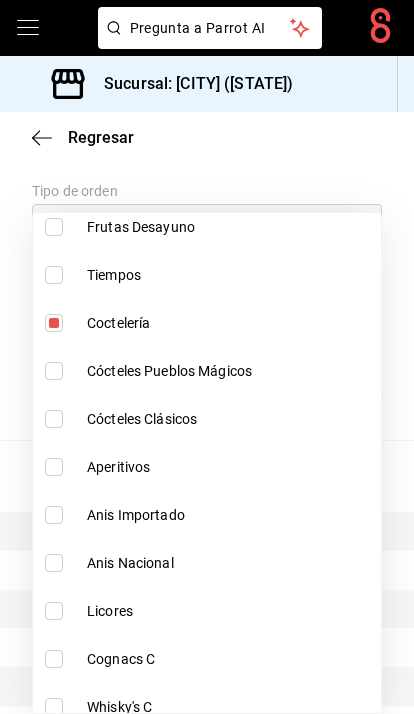 click at bounding box center (54, 371) 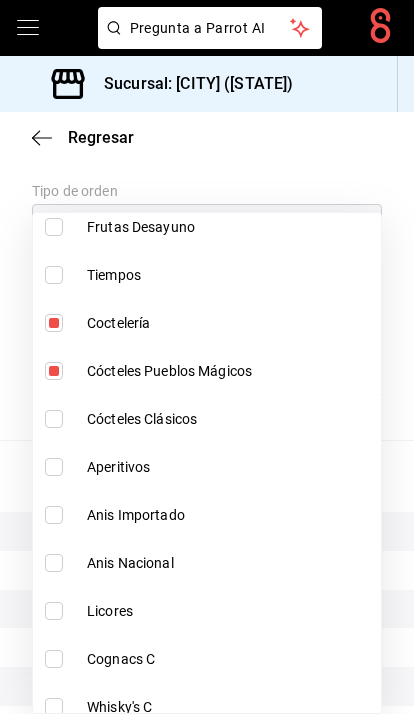 click at bounding box center (54, 419) 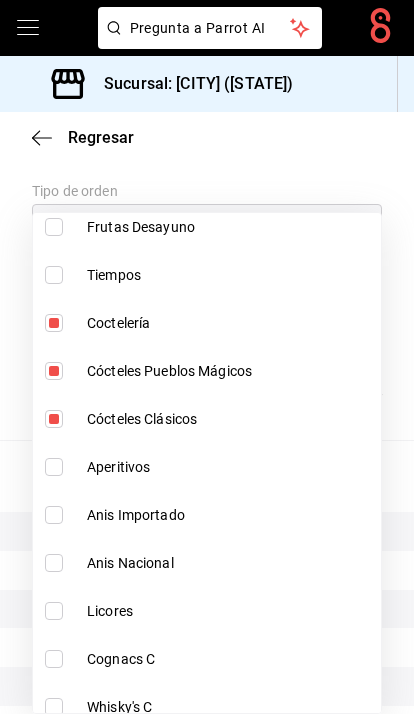 click at bounding box center (54, 467) 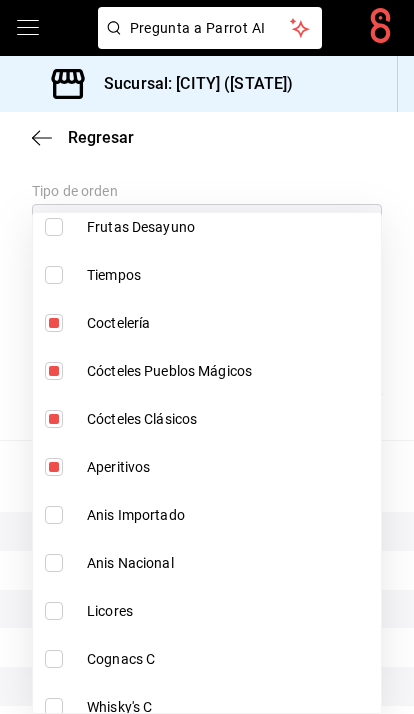 click on "Anis Importado" at bounding box center [207, 515] 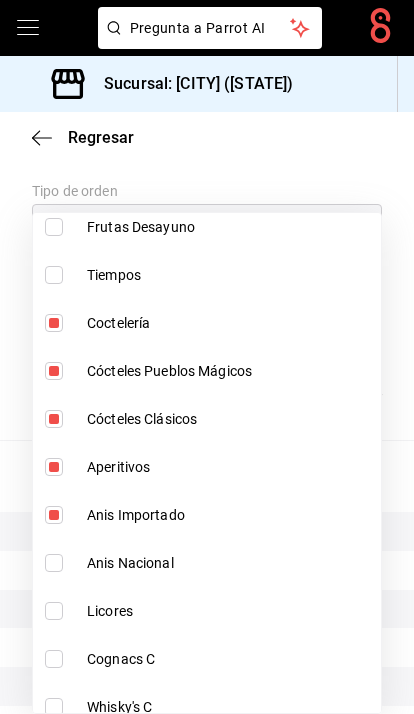 click at bounding box center (54, 515) 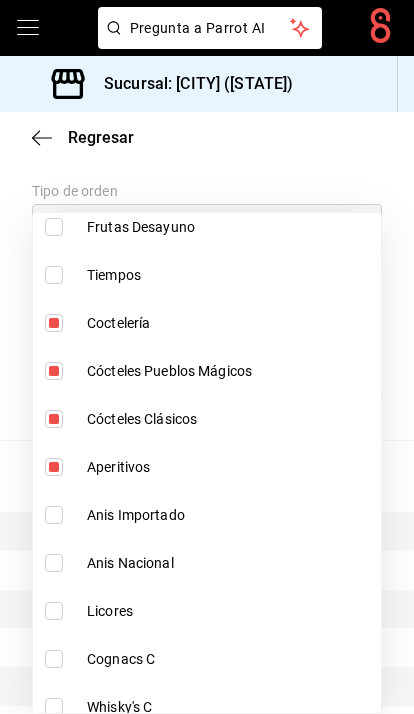 click at bounding box center [54, 563] 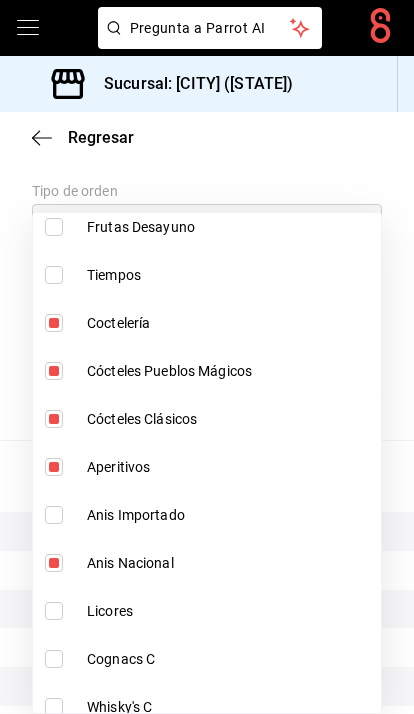 type on "40917f2d-1559-45bf-a874-741b4f7d0cad,52b29916-6544-4d93-b8e0-4c3df93b91dc,6c45f5eb-ec60-4f58-bfac-e62e3b206dd1,f93c6dfb-4643-4996-b49e-eb3db17fc662,7b92fa2f-3223-46a6-950d-61f23dcd6ee4" 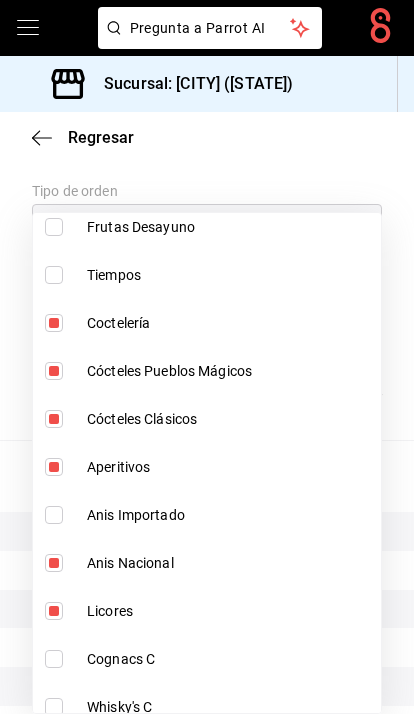 click at bounding box center [54, 515] 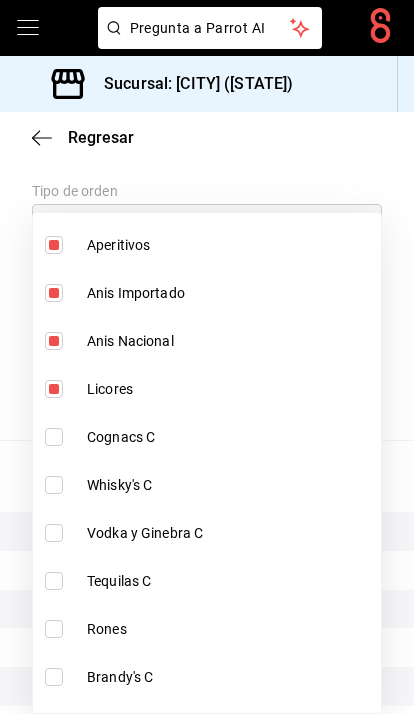 scroll, scrollTop: 696, scrollLeft: 0, axis: vertical 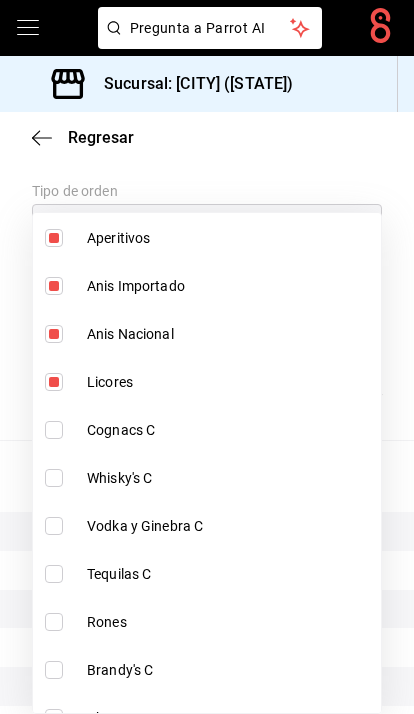 click at bounding box center (54, 430) 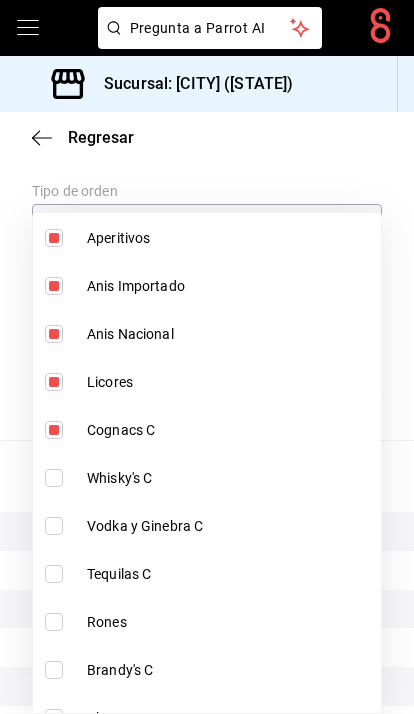 click at bounding box center (54, 478) 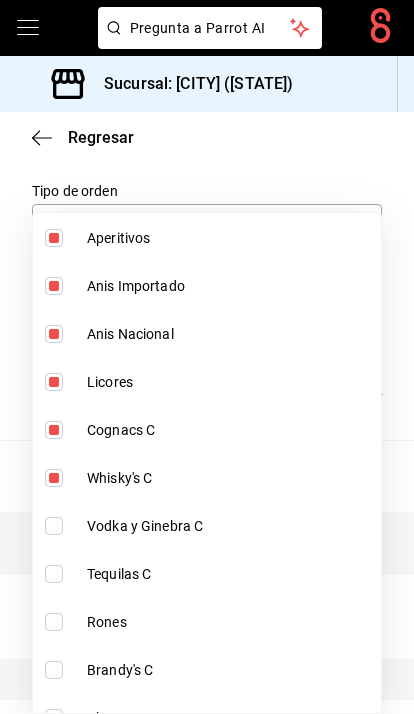 type on "40917f2d-1559-45bf-a874-741b4f7d0cad,52b29916-6544-4d93-b8e0-4c3df93b91dc,6c45f5eb-ec60-4f58-bfac-e62e3b206dd1,f93c6dfb-4643-4996-b49e-eb3db17fc662,7b92fa2f-3223-46a6-950d-61f23dcd6ee4,452a4dec-b636-42df-b93b-a007e63bf948,ad7f6fd1-0016-4a5e-abe9-3f3681f218f0,68acdbdd-d40e-42a3-a89a-a3fe72076fdf,f3b70809-8ce0-474d-a80a-e1934bae3af7" 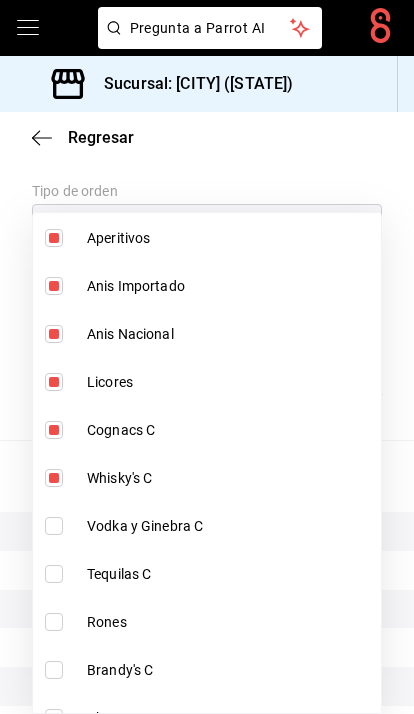 click at bounding box center (54, 526) 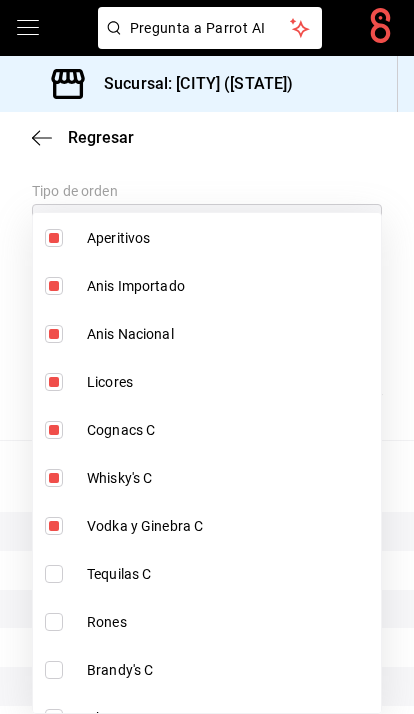 click at bounding box center (54, 574) 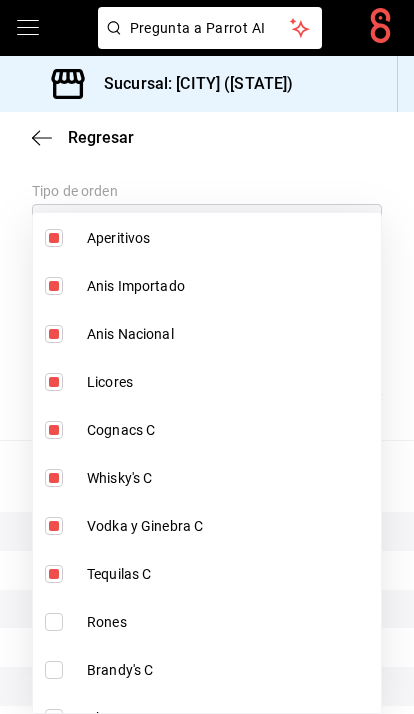 click at bounding box center (54, 622) 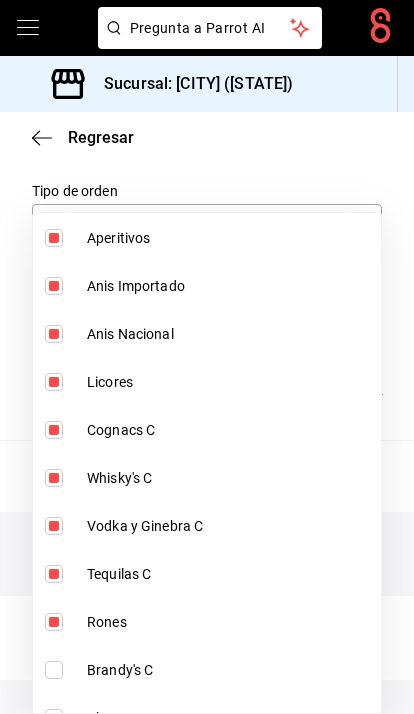 click at bounding box center (54, 670) 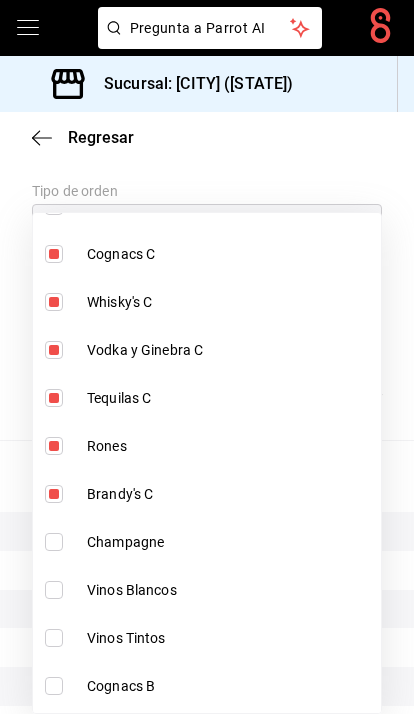 scroll, scrollTop: 874, scrollLeft: 0, axis: vertical 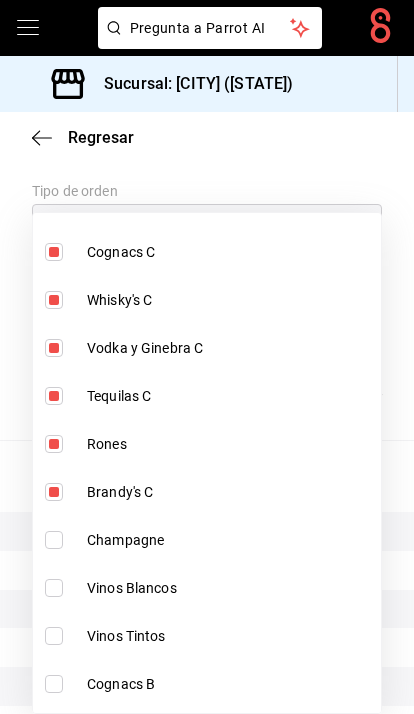 click at bounding box center [54, 540] 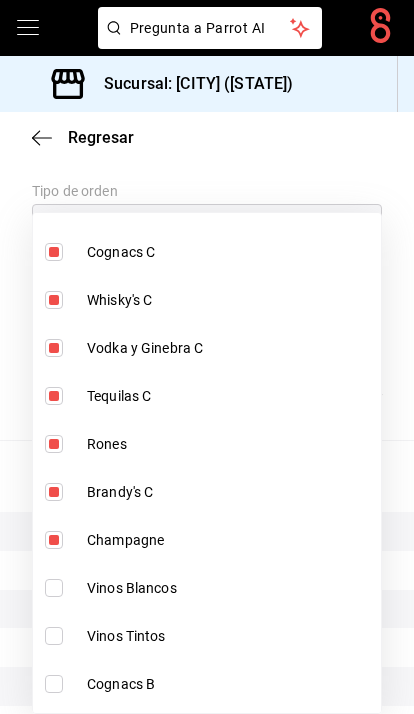 click at bounding box center [54, 588] 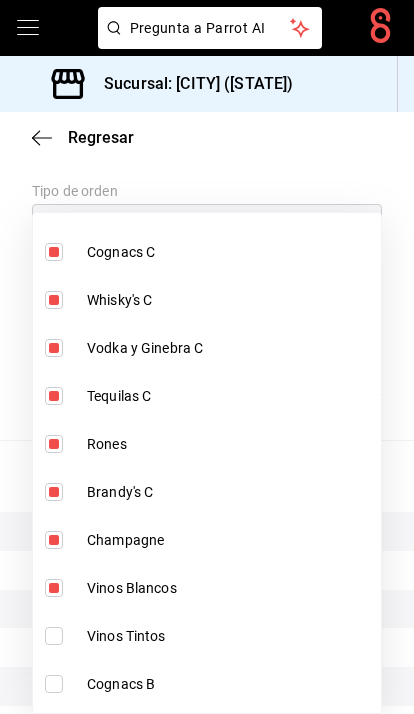 click at bounding box center [54, 636] 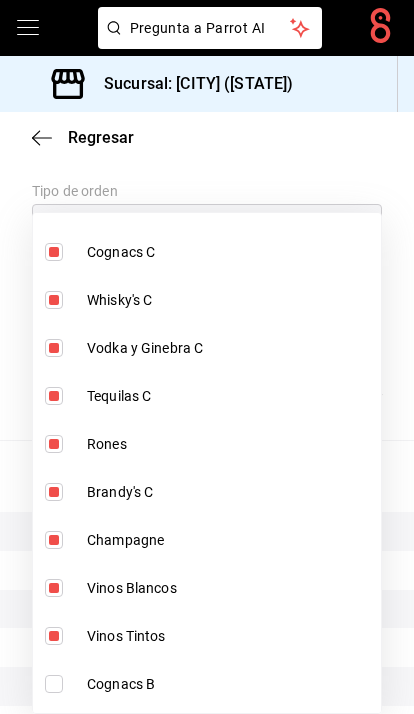 click at bounding box center [54, 684] 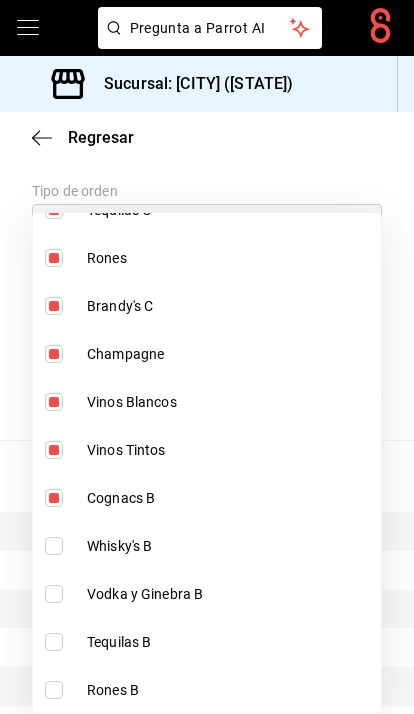 scroll, scrollTop: 1102, scrollLeft: 0, axis: vertical 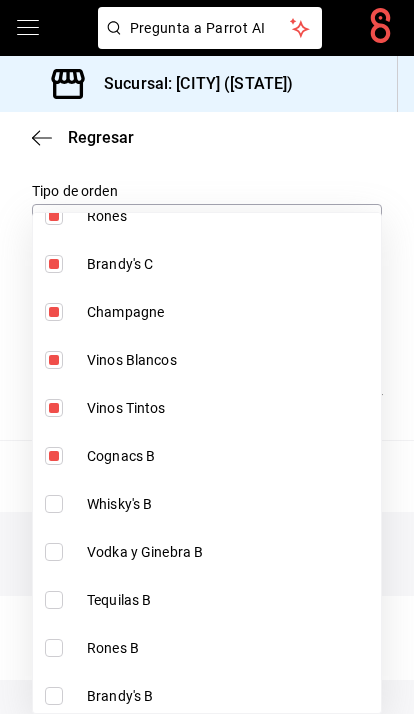 click at bounding box center (54, 504) 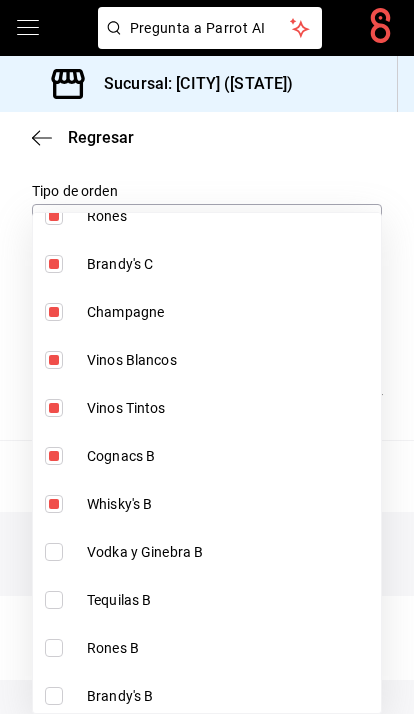 type on "40917f2d-1559-45bf-a874-741b4f7d0cad,52b29916-6544-4d93-b8e0-4c3df93b91dc,6c45f5eb-ec60-4f58-bfac-e62e3b206dd1,f93c6dfb-4643-4996-b49e-eb3db17fc662,7b92fa2f-3223-46a6-950d-61f23dcd6ee4,452a4dec-b636-42df-b93b-a007e63bf948,ad7f6fd1-0016-4a5e-abe9-3f3681f218f0,68acdbdd-d40e-42a3-a89a-a3fe72076fdf,f3b70809-8ce0-474d-a80a-e1934bae3af7,0ba24d16-e9c0-4d3c-a59b-12e3f11a1afd,3d4598c7-2a79-4d41-aa97-0885a0b1428b,58e70c13-f557-42b6-80e8-2f4b6a4520a8,193806c1-a25d-4dae-86fe-48fffc337471,8ede5827-16e4-45cf-8d80-fe5fb881e31b,2ddcb30a-44e8-4723-af9c-c3a0f5c031b9,9a0c1027-4823-49ab-bfaf-f9092bfae88d,8177b495-df60-4113-b08c-653908154ba9,76abd854-f068-4c4e-9c24-079ae38a4d4b" 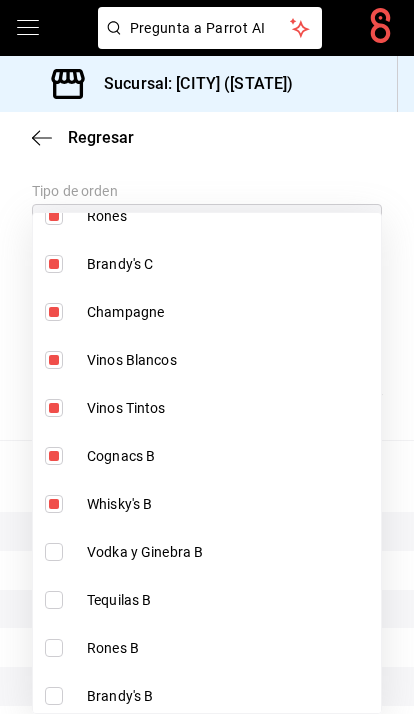 click at bounding box center (54, 552) 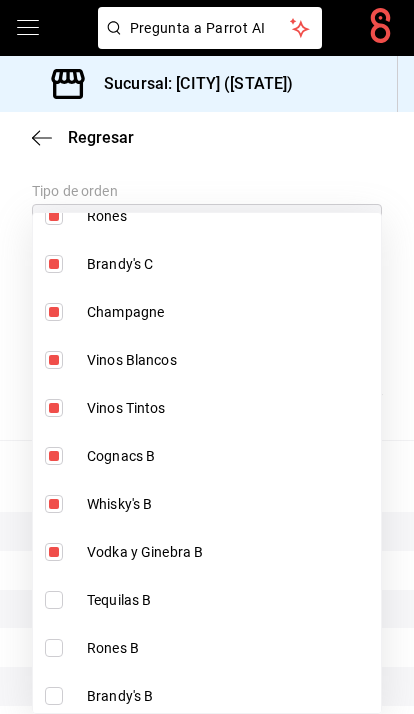 click at bounding box center [54, 600] 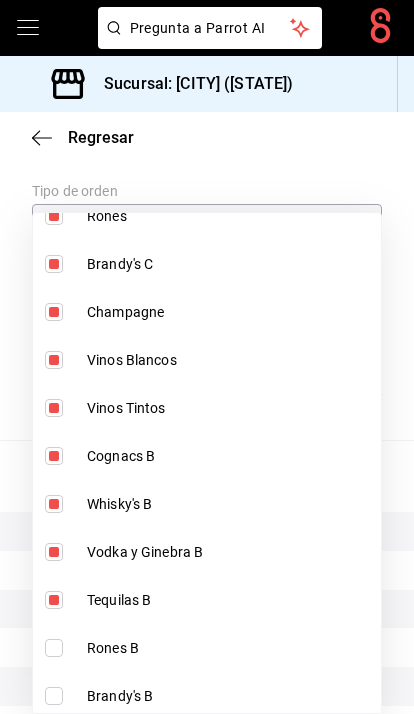 click at bounding box center (54, 648) 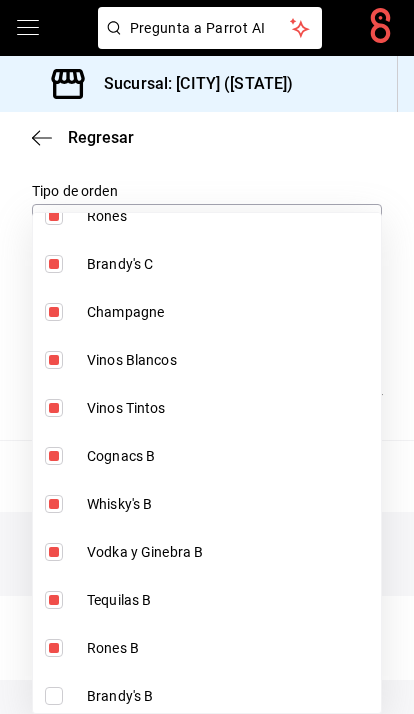 type on "40917f2d-1559-45bf-a874-741b4f7d0cad,52b29916-6544-4d93-b8e0-4c3df93b91dc,6c45f5eb-ec60-4f58-bfac-e62e3b206dd1,f93c6dfb-4643-4996-b49e-eb3db17fc662,7b92fa2f-3223-46a6-950d-61f23dcd6ee4,452a4dec-b636-42df-b93b-a007e63bf948,ad7f6fd1-0016-4a5e-abe9-3f3681f218f0,68acdbdd-d40e-42a3-a89a-a3fe72076fdf,f3b70809-8ce0-474d-a80a-e1934bae3af7,0ba24d16-e9c0-4d3c-a59b-12e3f11a1afd,3d4598c7-2a79-4d41-aa97-0885a0b1428b,58e70c13-f557-42b6-80e8-2f4b6a4520a8,193806c1-a25d-4dae-86fe-48fffc337471,8ede5827-16e4-45cf-8d80-fe5fb881e31b,2ddcb30a-44e8-4723-af9c-c3a0f5c031b9,9a0c1027-4823-49ab-bfaf-f9092bfae88d,8177b495-df60-4113-b08c-653908154ba9,76abd854-f068-4c4e-9c24-079ae38a4d4b,2895416e-4010-4fb7-9032-6b0a0cf313e5,59738f76-ae1d-4643-b097-3bc434d793f6,5ba3ab11-dba0-4497-8e6f-ea9d691ca3c8" 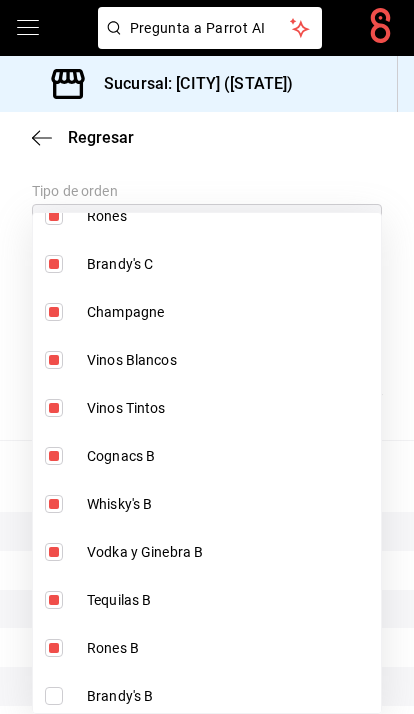 click at bounding box center [54, 696] 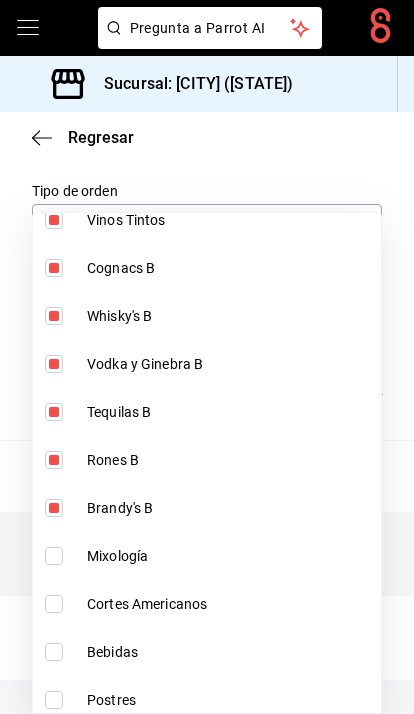 scroll, scrollTop: 1291, scrollLeft: 0, axis: vertical 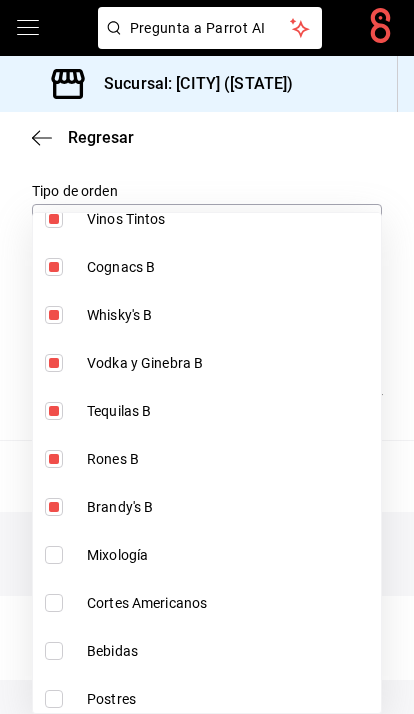 click at bounding box center [54, 555] 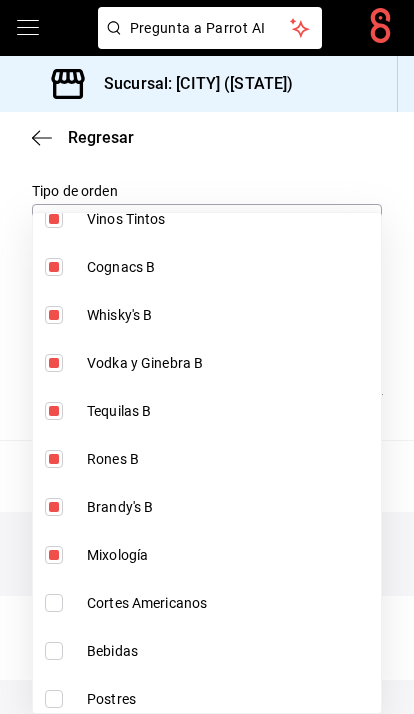 click at bounding box center [207, 357] 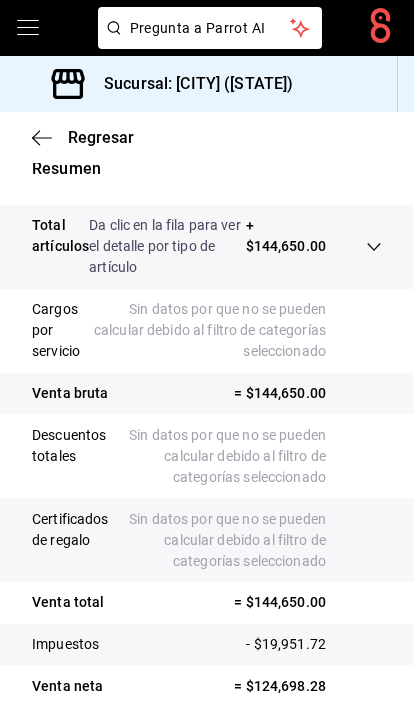 scroll, scrollTop: 780, scrollLeft: 0, axis: vertical 